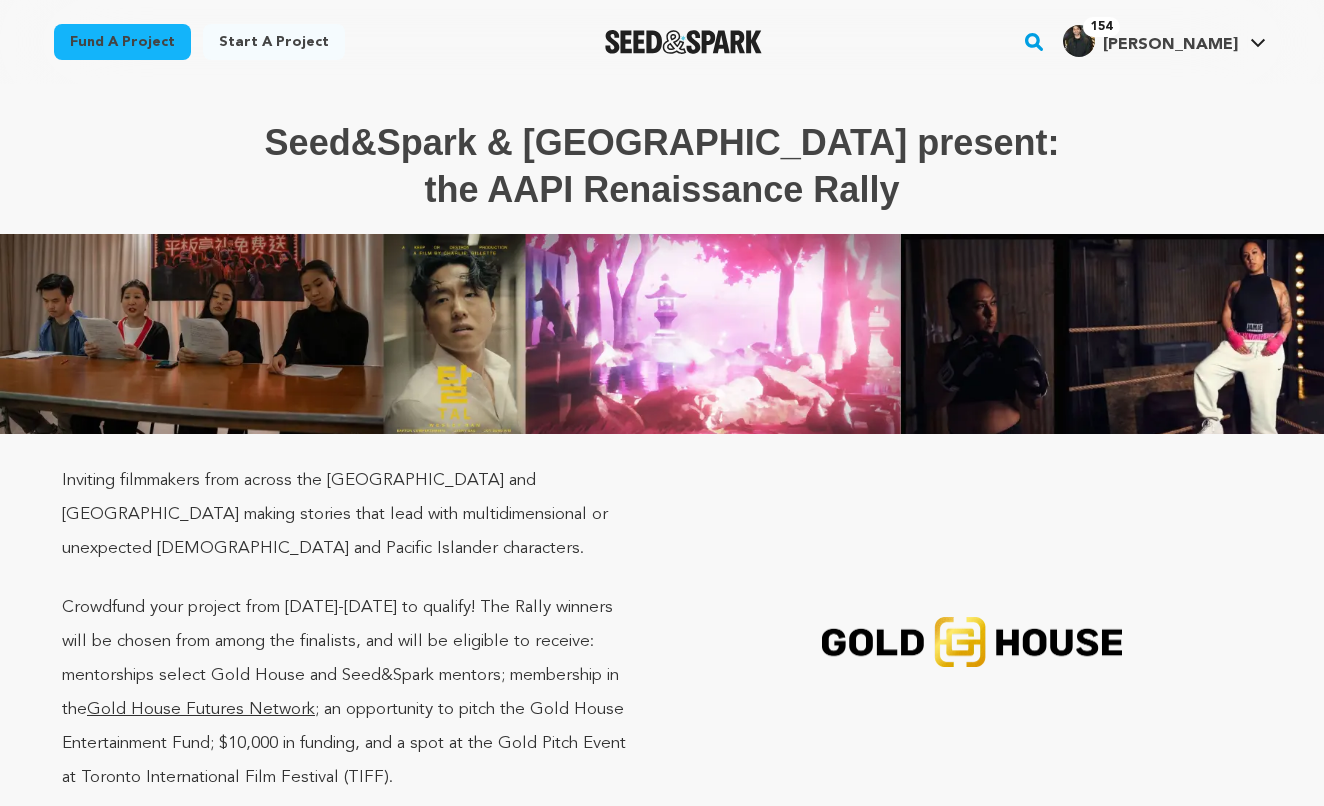 scroll, scrollTop: 2049, scrollLeft: 0, axis: vertical 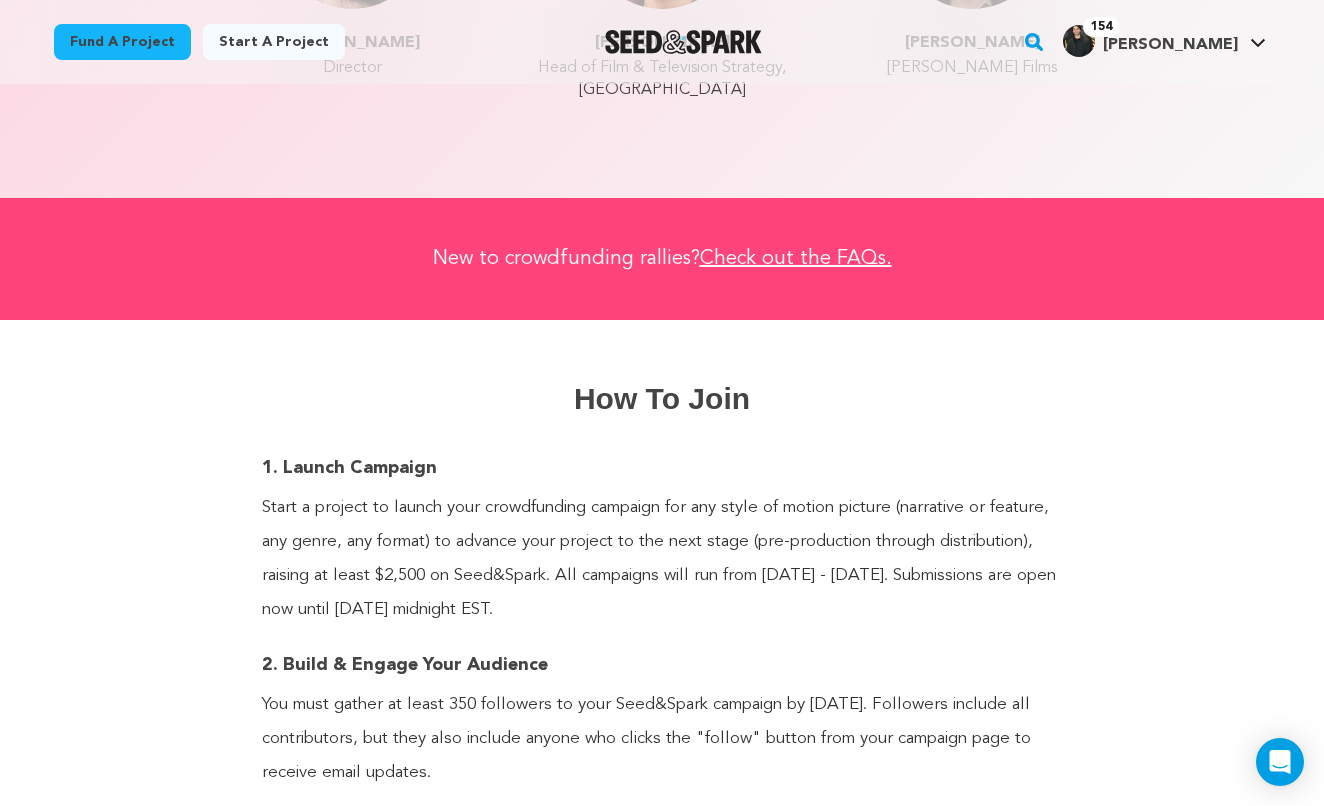 click at bounding box center (683, 42) 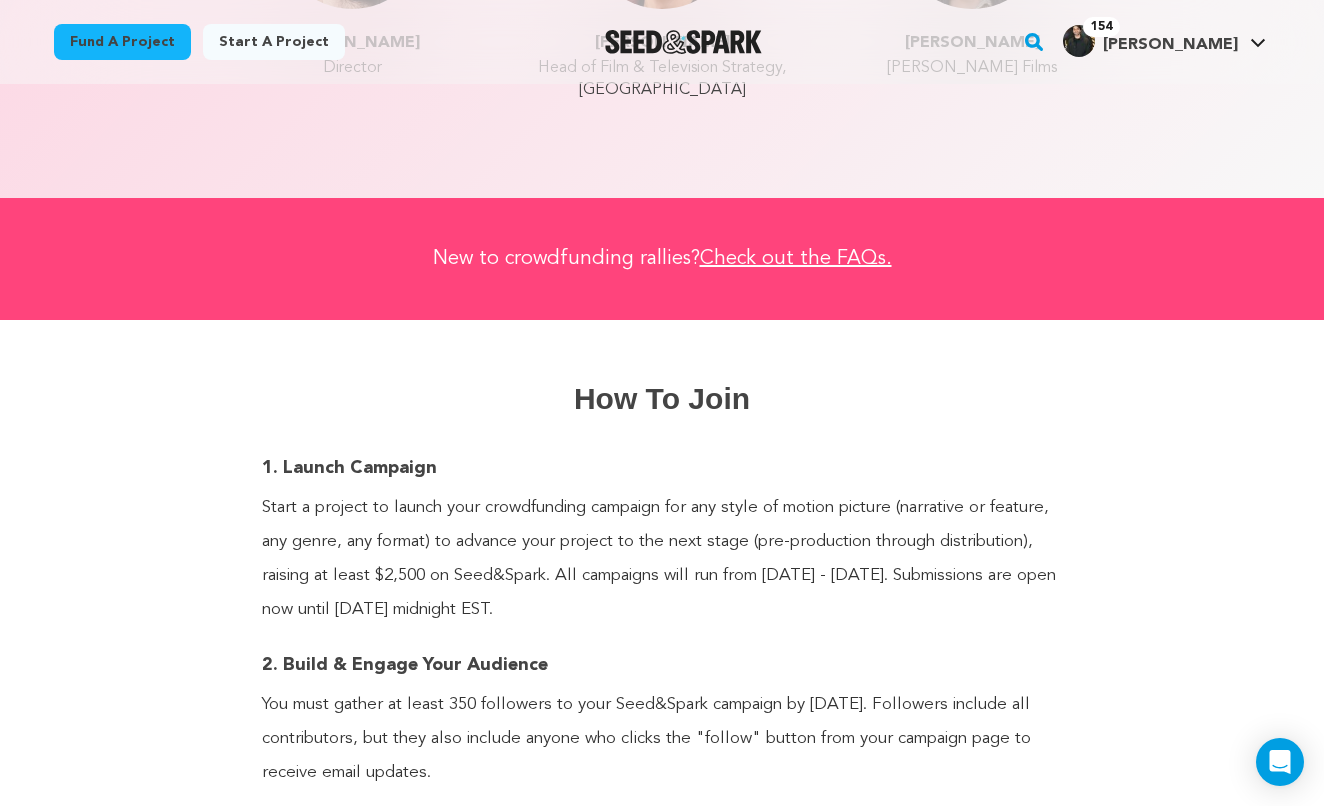 click at bounding box center [683, 42] 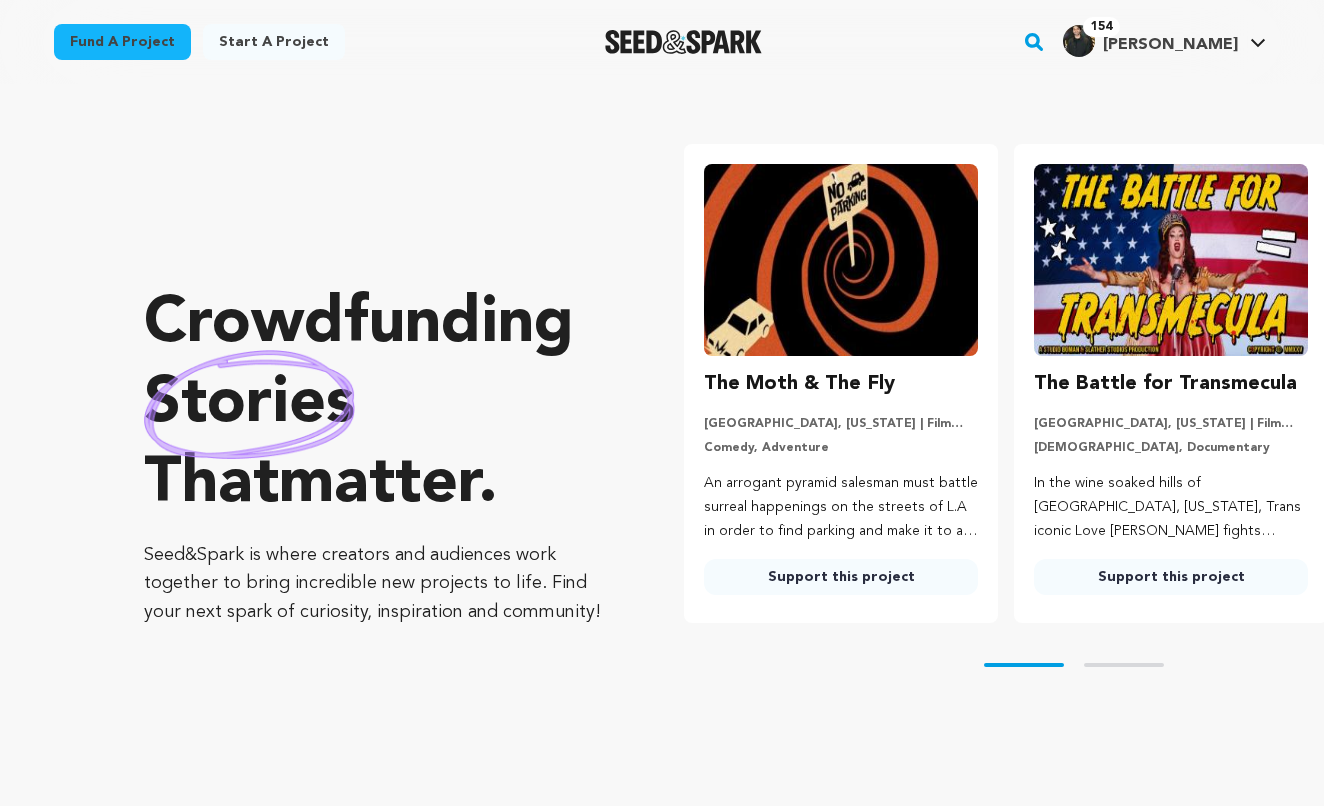 scroll, scrollTop: 0, scrollLeft: 0, axis: both 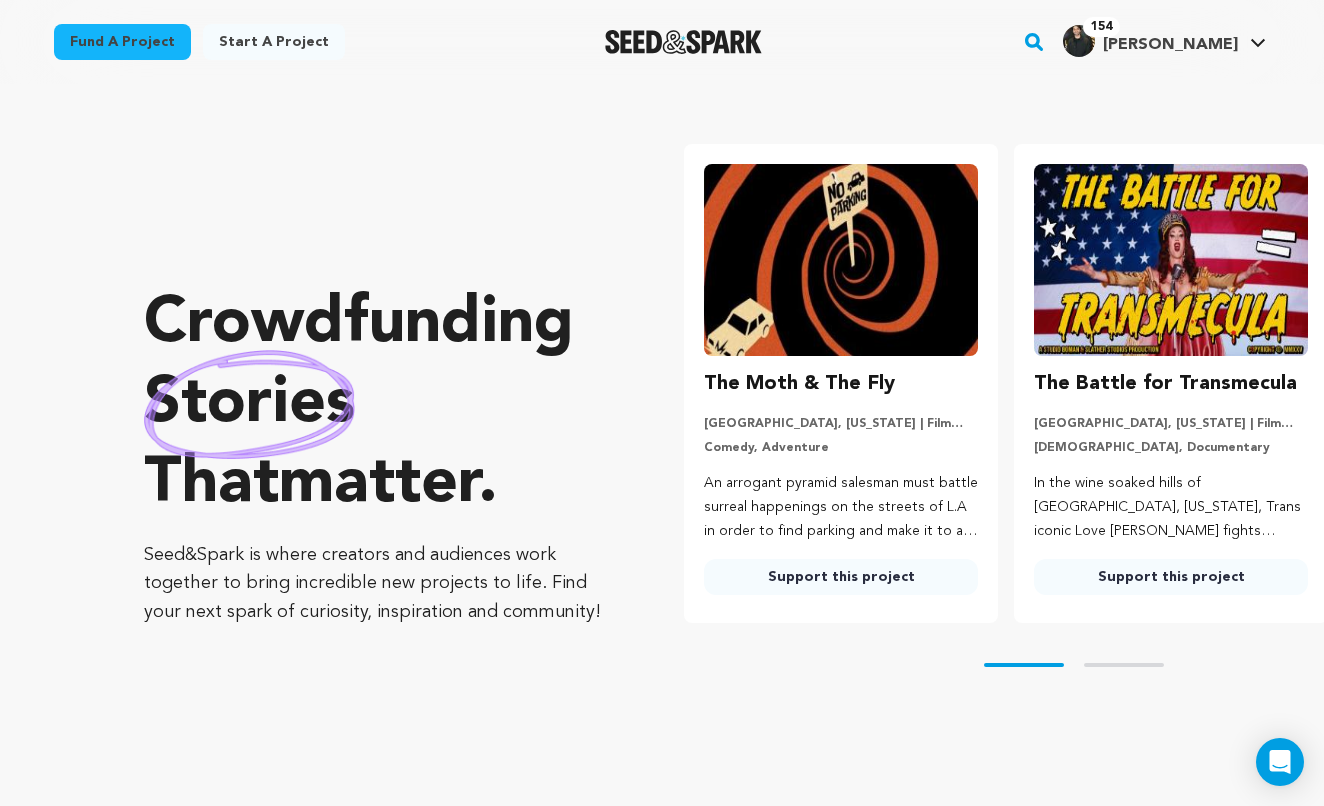 click 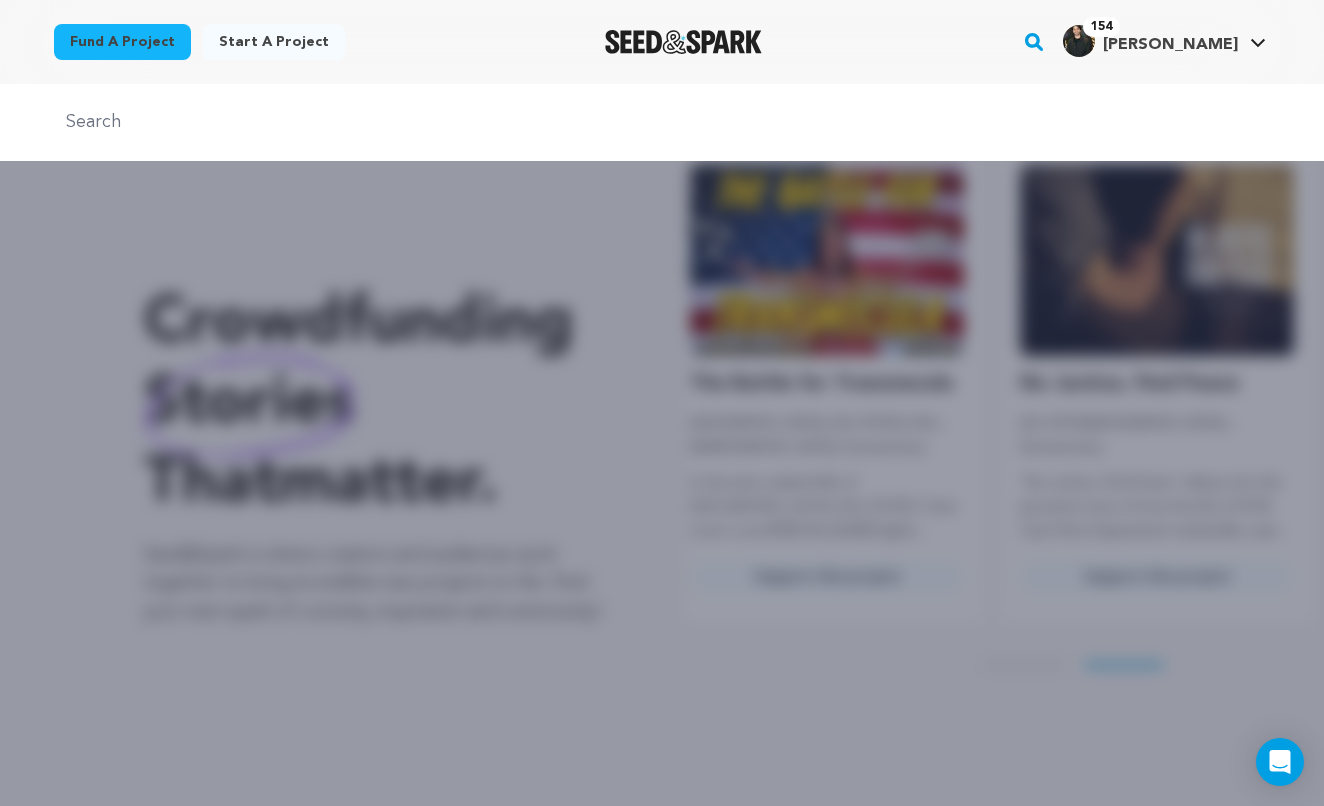 scroll, scrollTop: 0, scrollLeft: 346, axis: horizontal 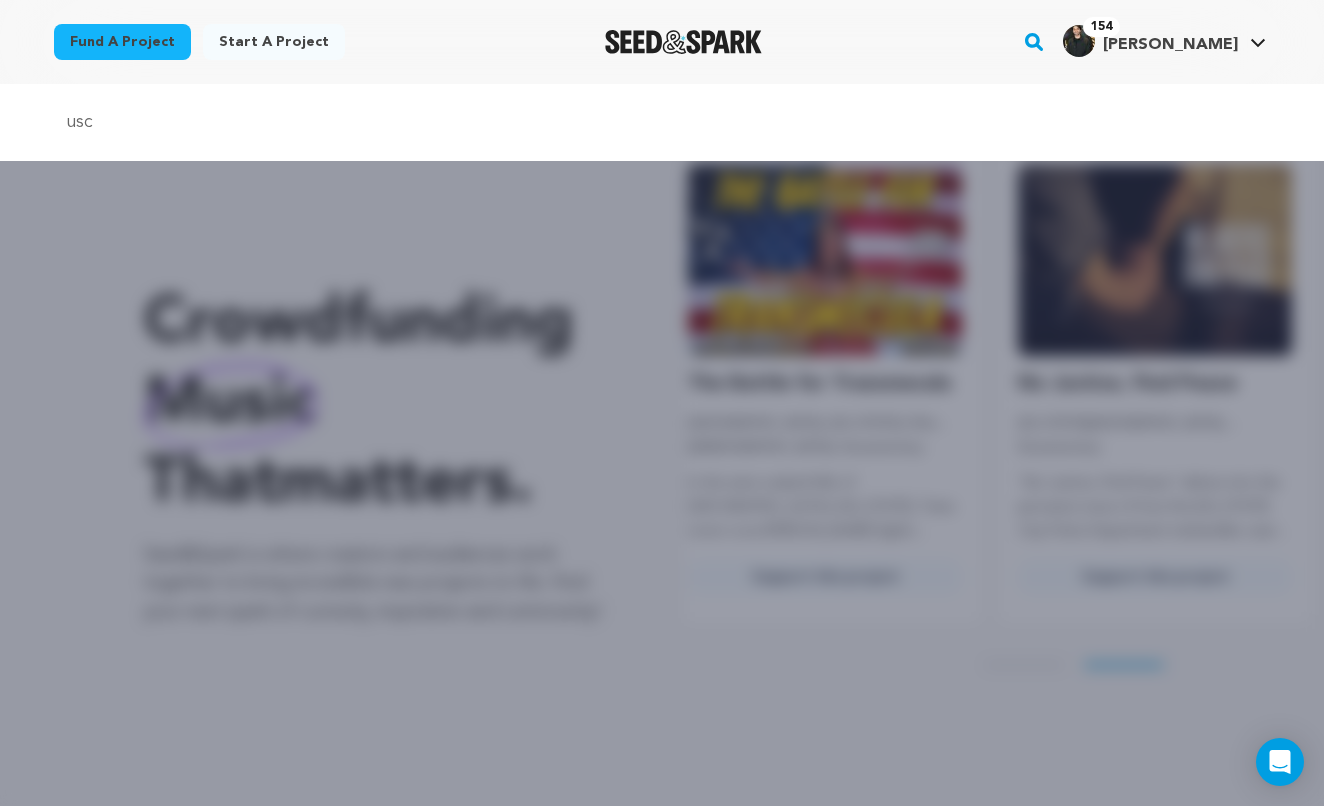type on "usc" 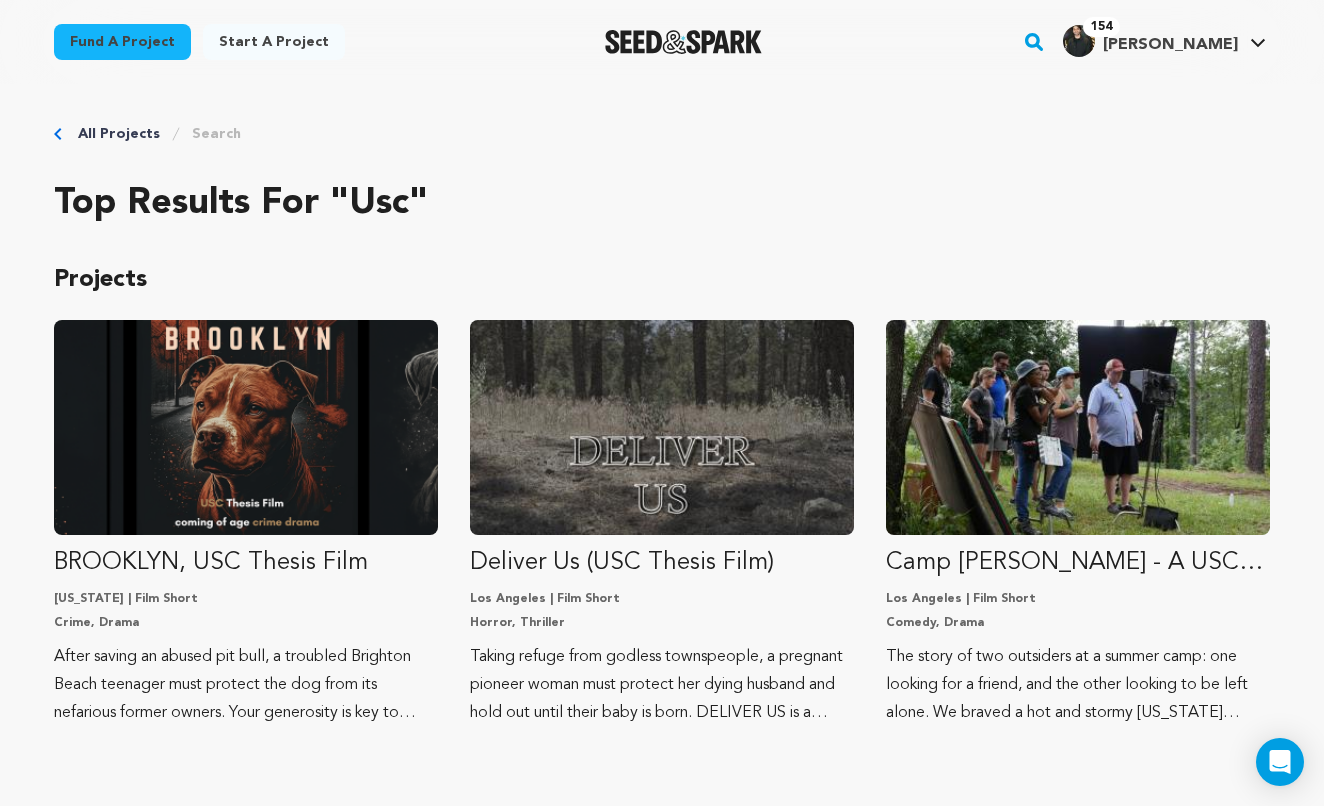 scroll, scrollTop: 0, scrollLeft: 0, axis: both 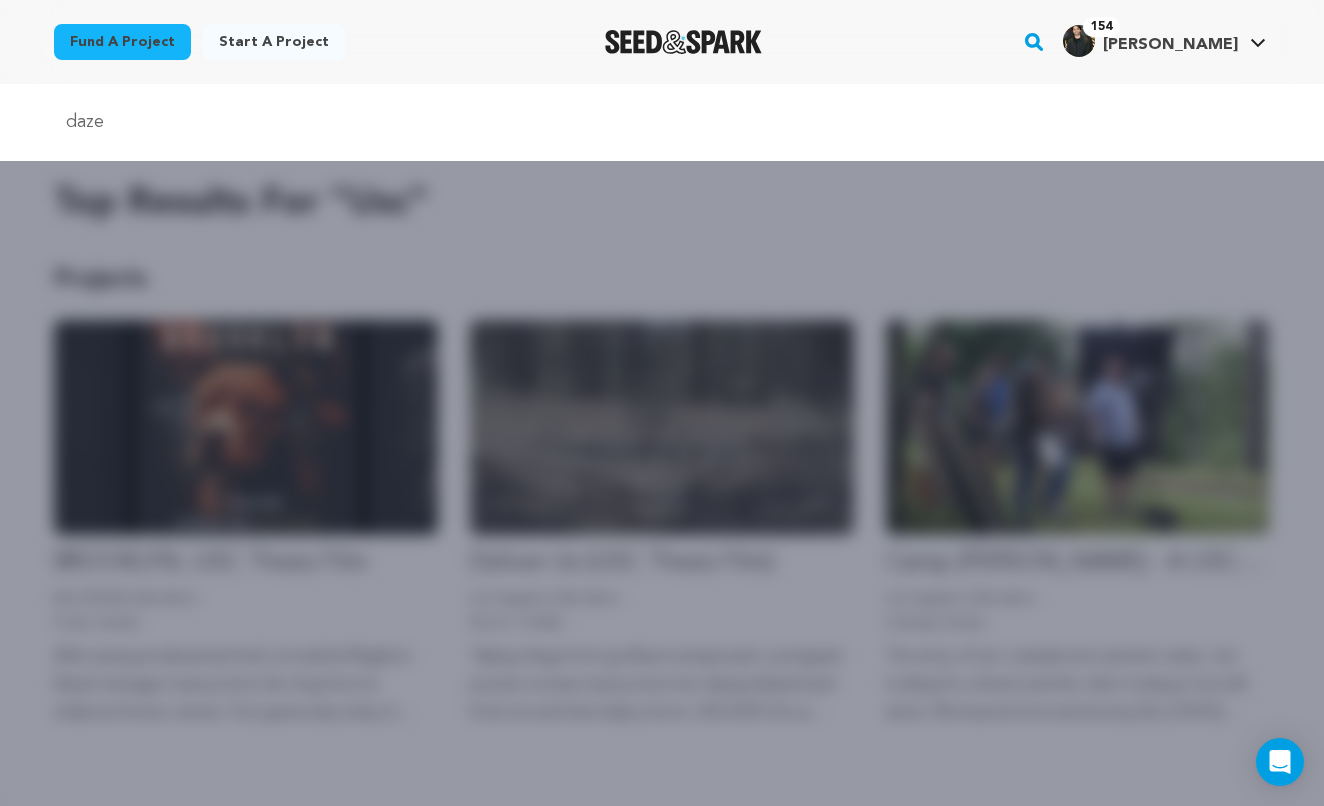 type on "daze" 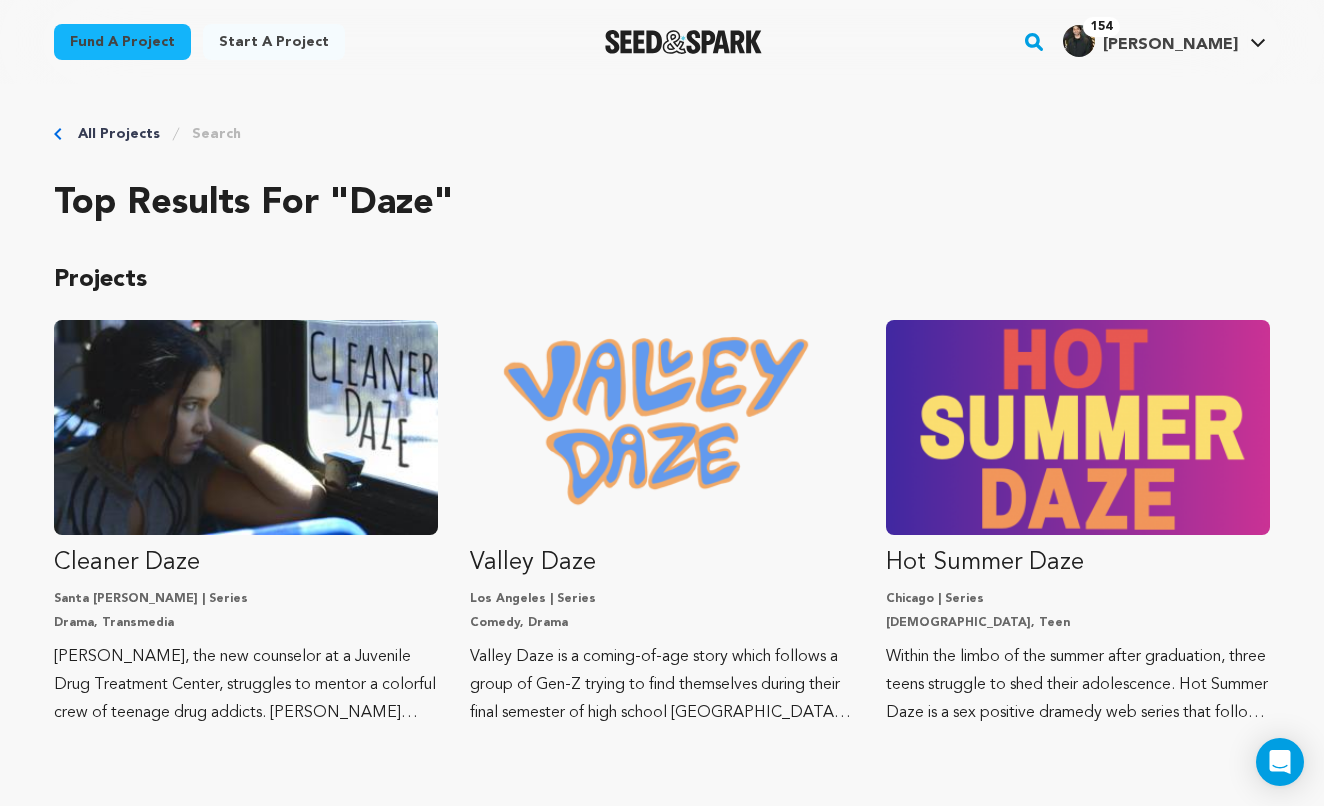 scroll, scrollTop: 0, scrollLeft: 0, axis: both 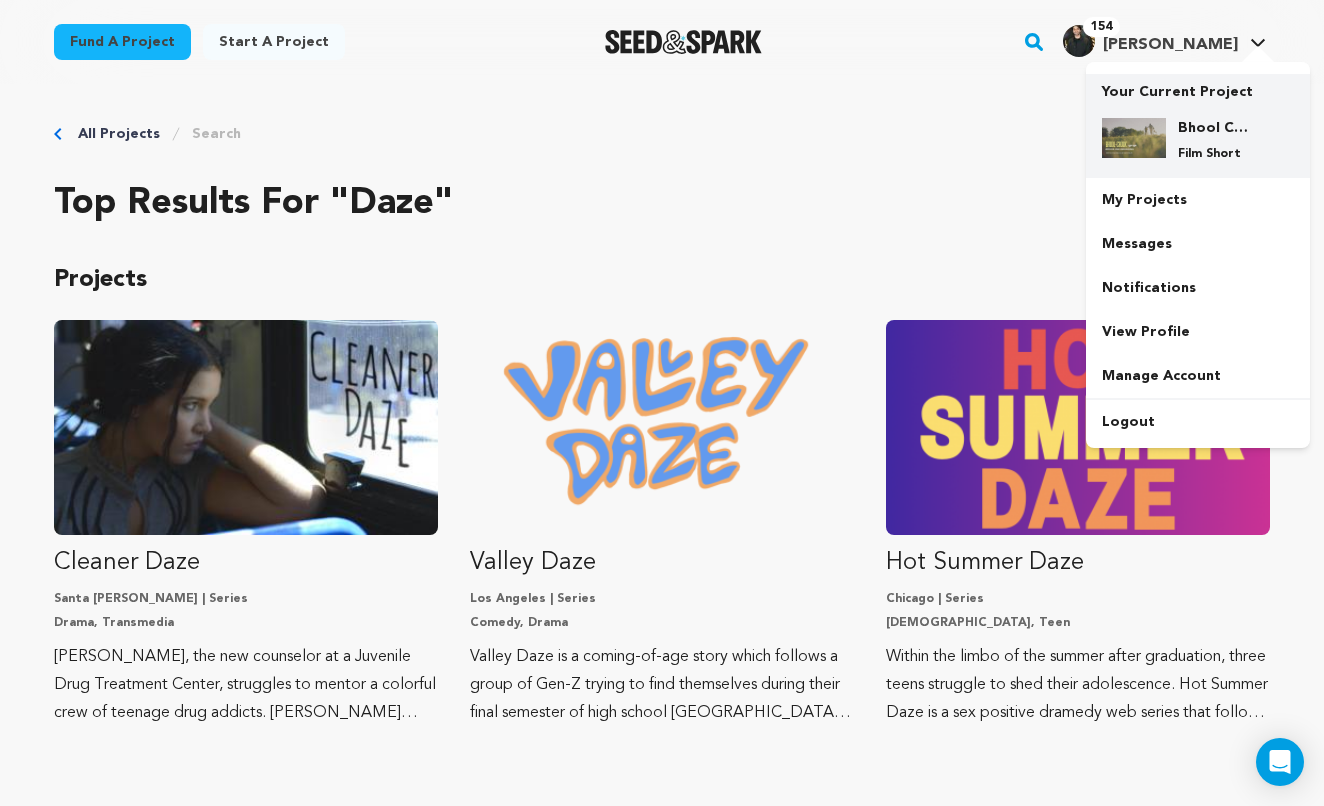 click at bounding box center (1134, 138) 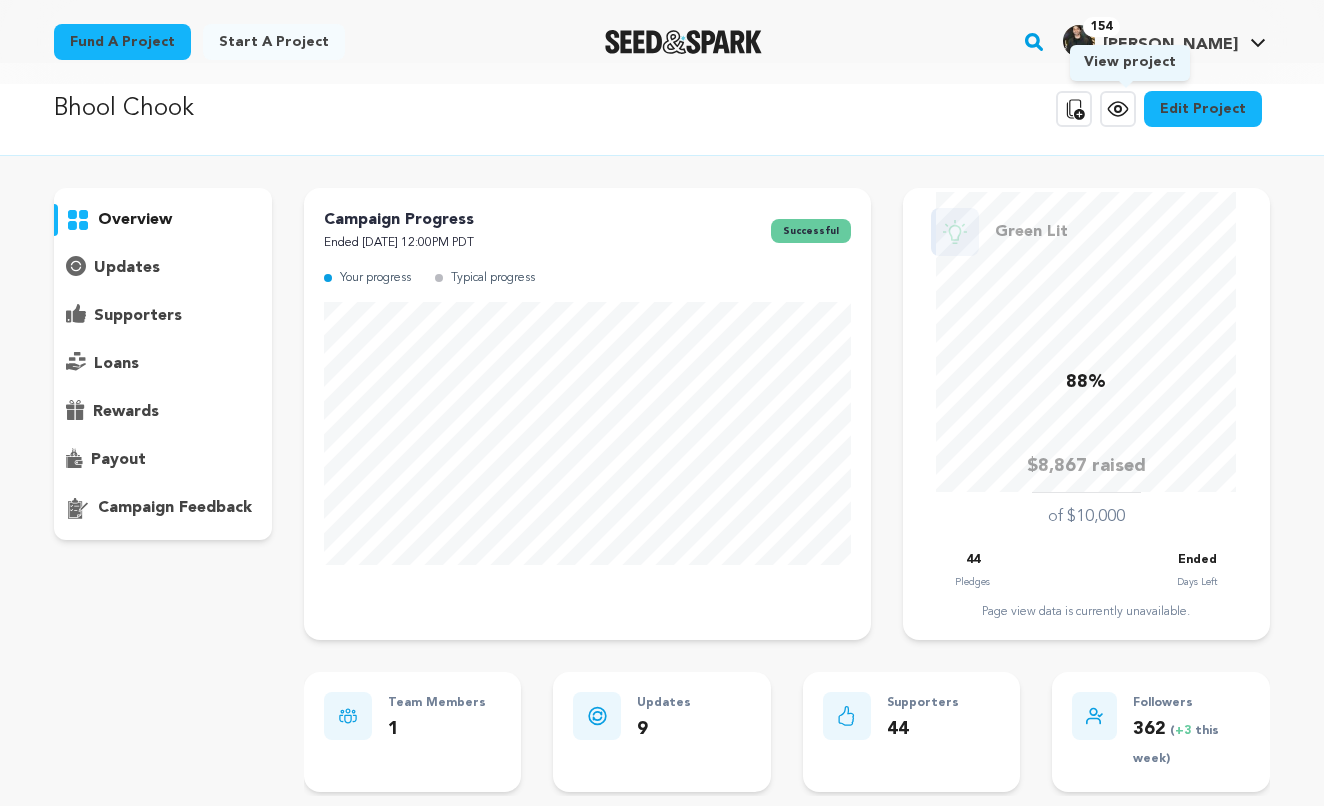 scroll, scrollTop: 21, scrollLeft: 0, axis: vertical 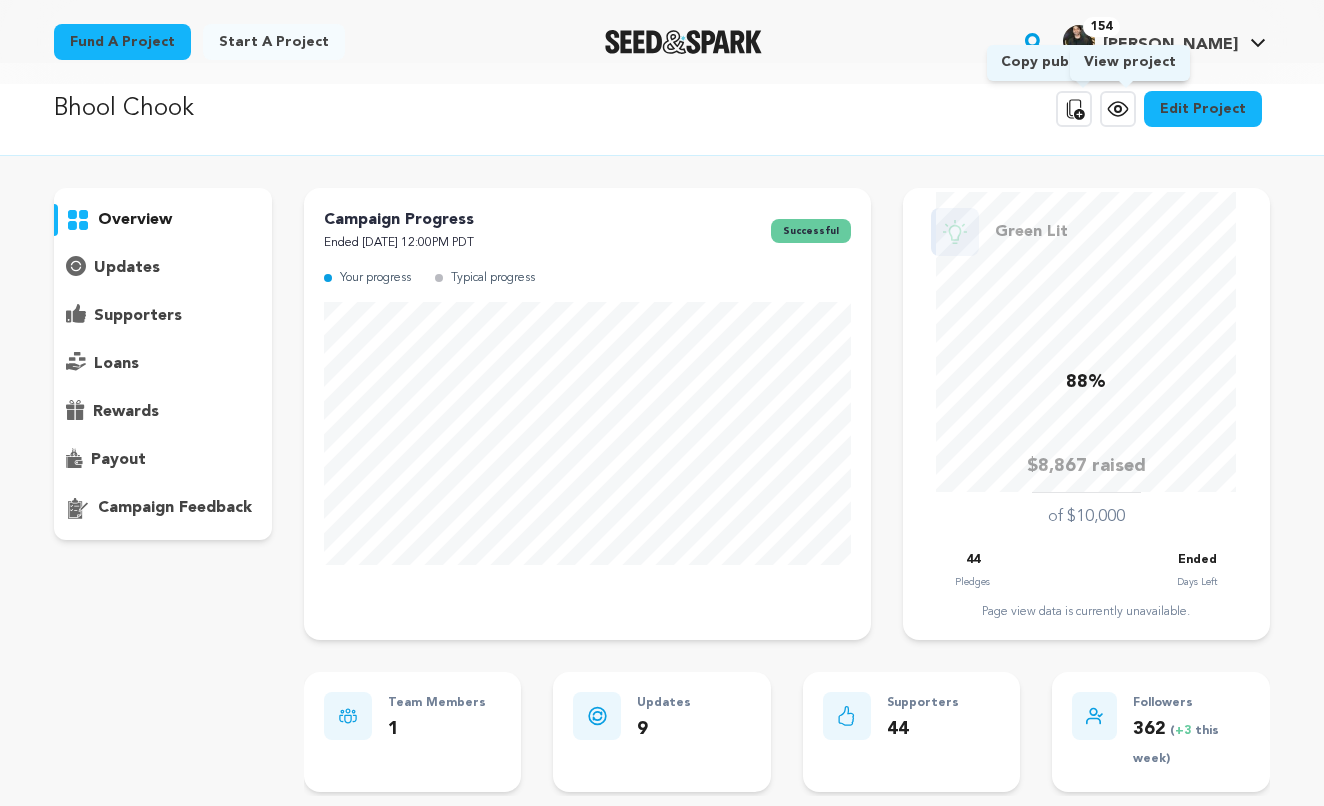 click 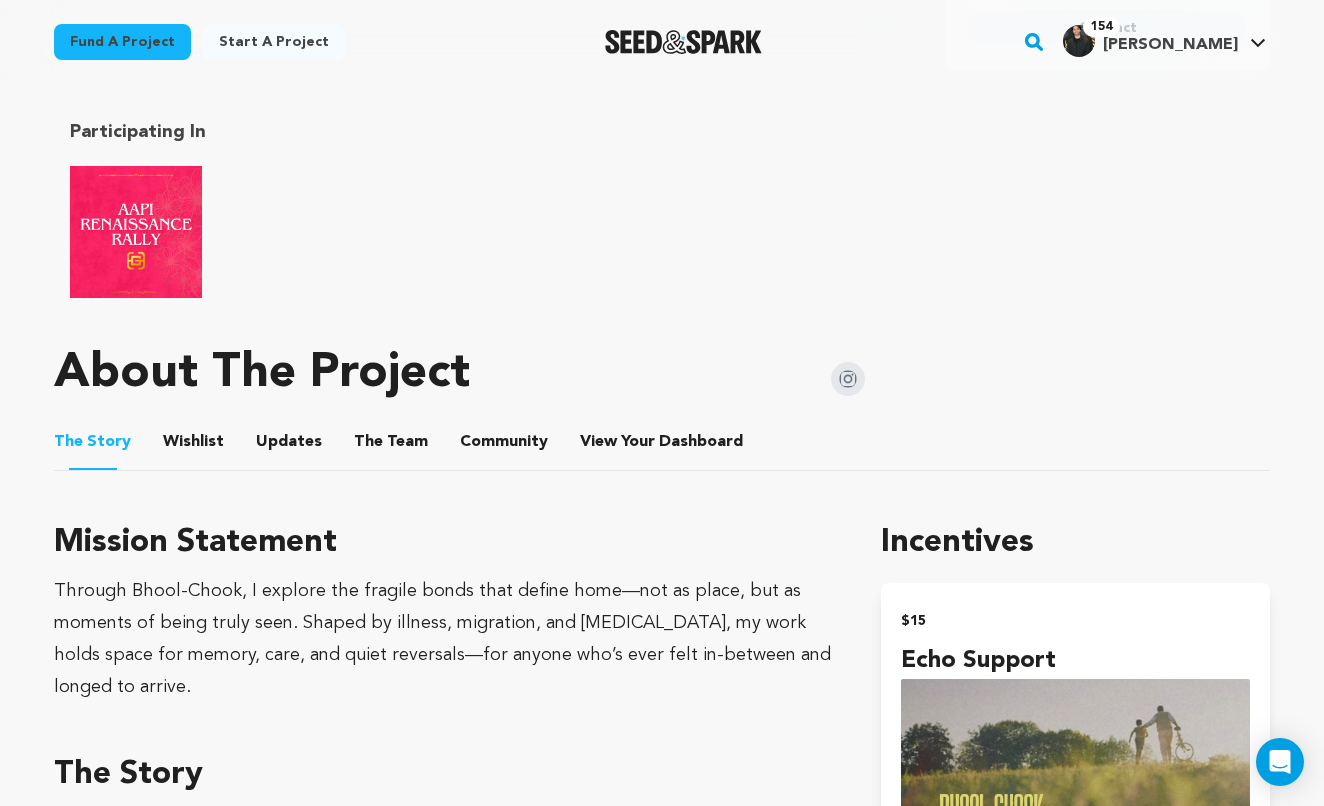 scroll, scrollTop: 920, scrollLeft: 0, axis: vertical 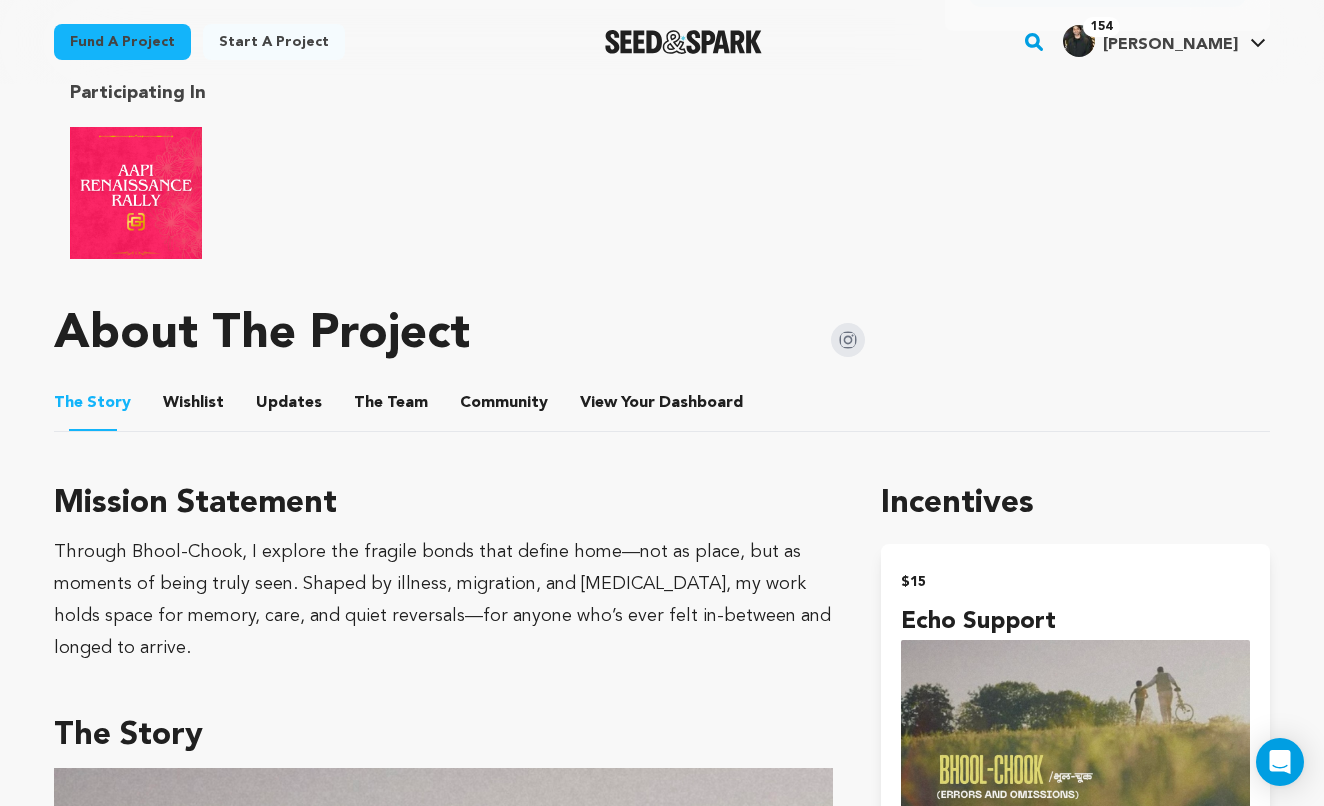 click at bounding box center (136, 193) 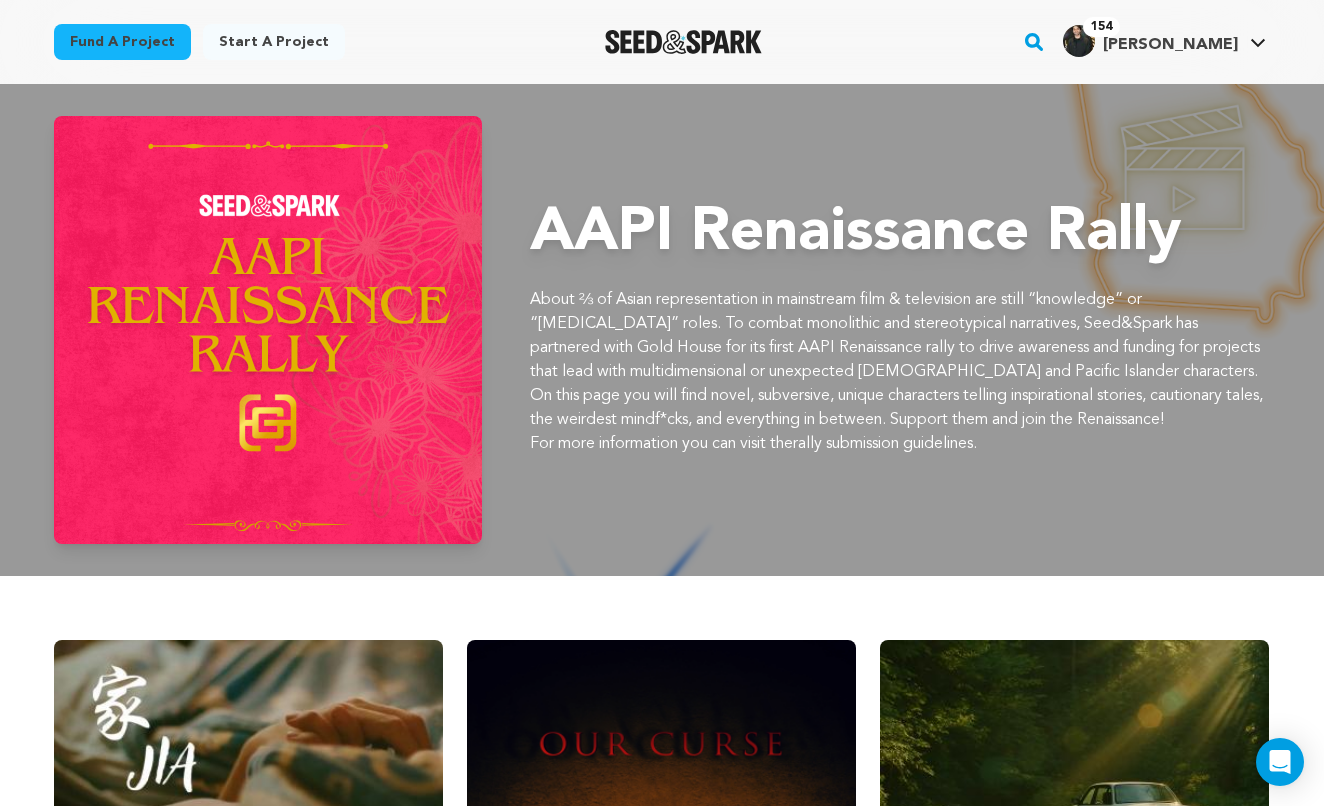 scroll, scrollTop: 0, scrollLeft: 0, axis: both 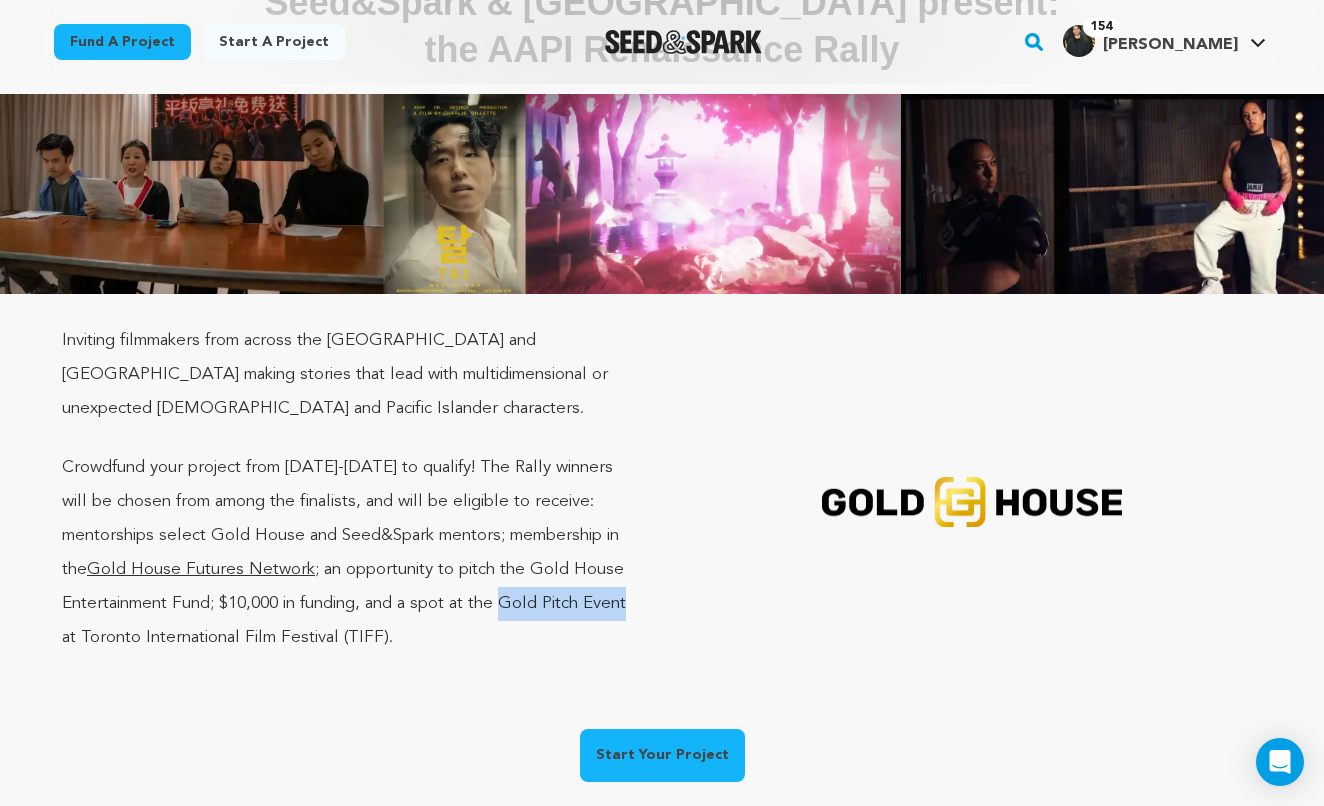 drag, startPoint x: 63, startPoint y: 600, endPoint x: 188, endPoint y: 599, distance: 125.004 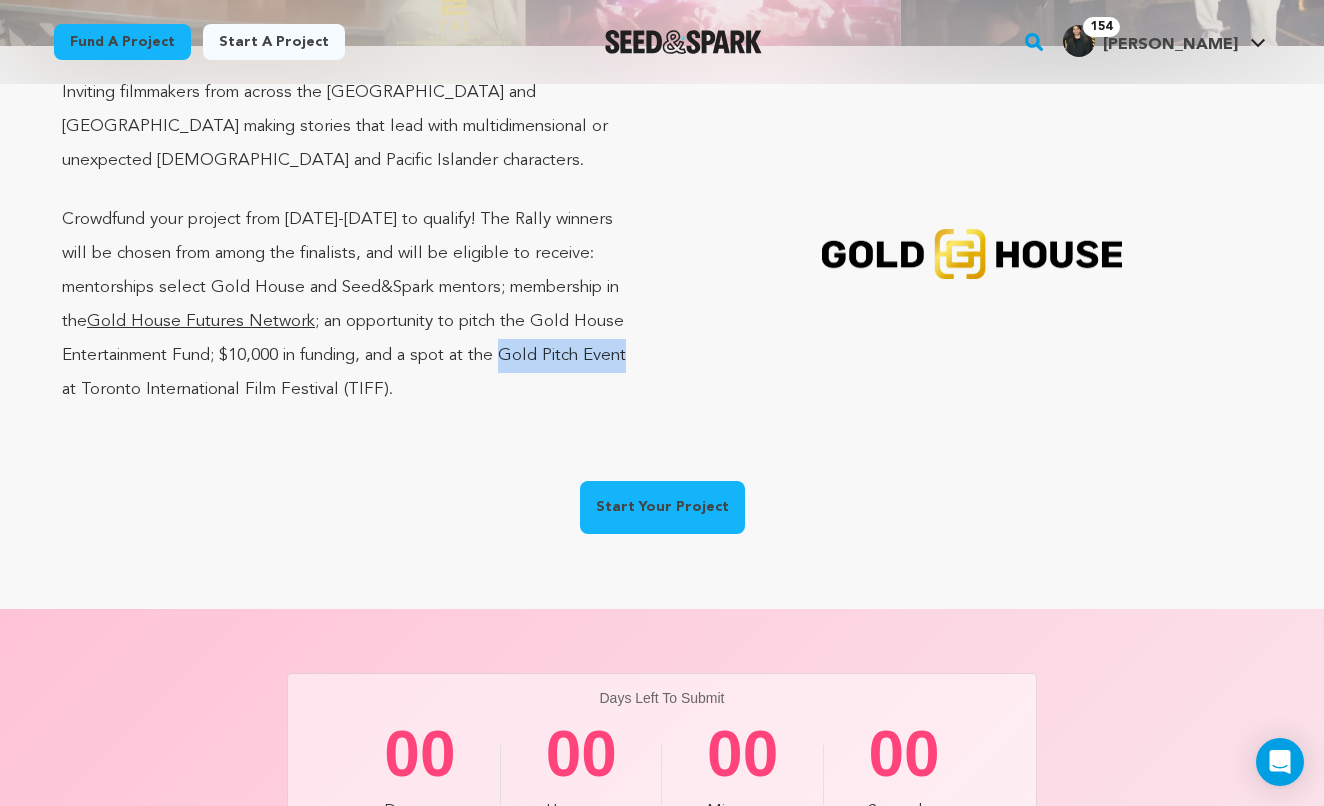 scroll, scrollTop: 346, scrollLeft: 0, axis: vertical 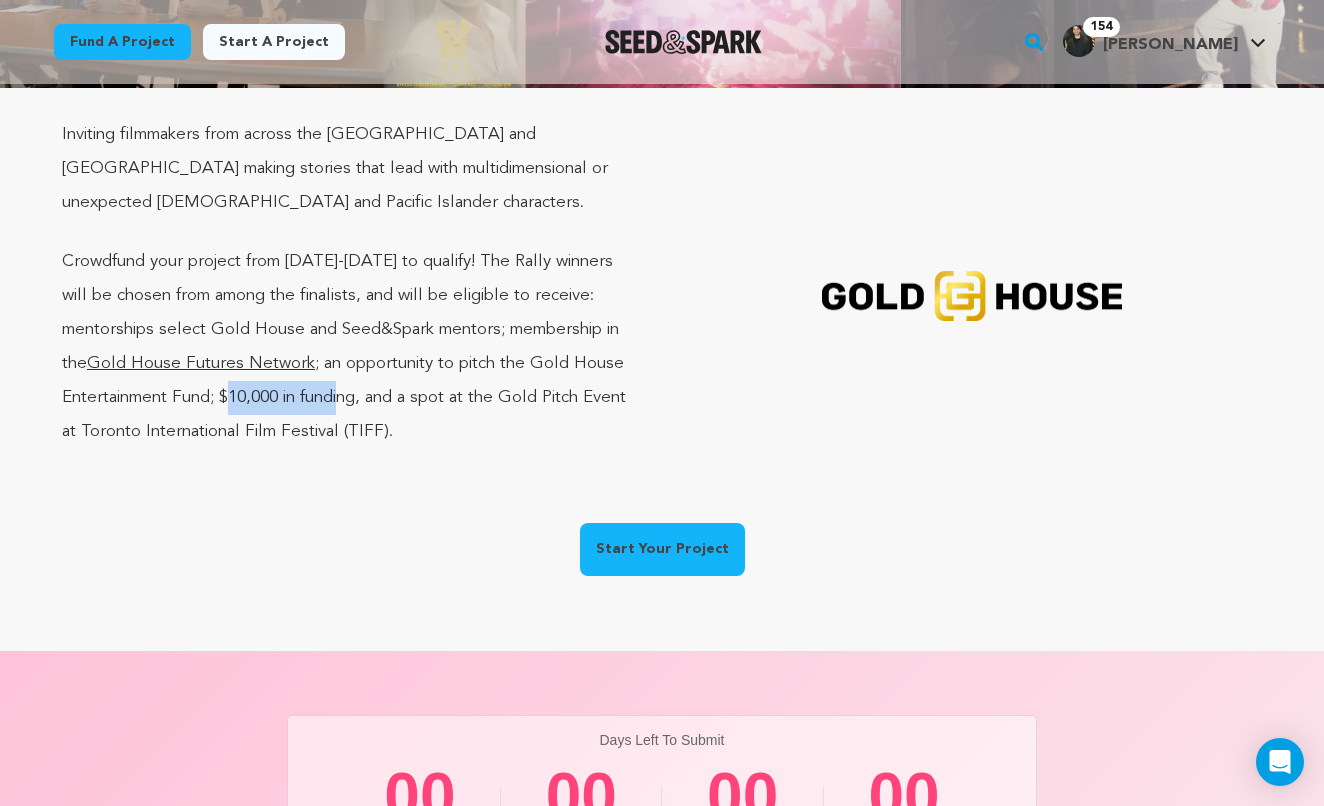 drag, startPoint x: 355, startPoint y: 363, endPoint x: 473, endPoint y: 362, distance: 118.004234 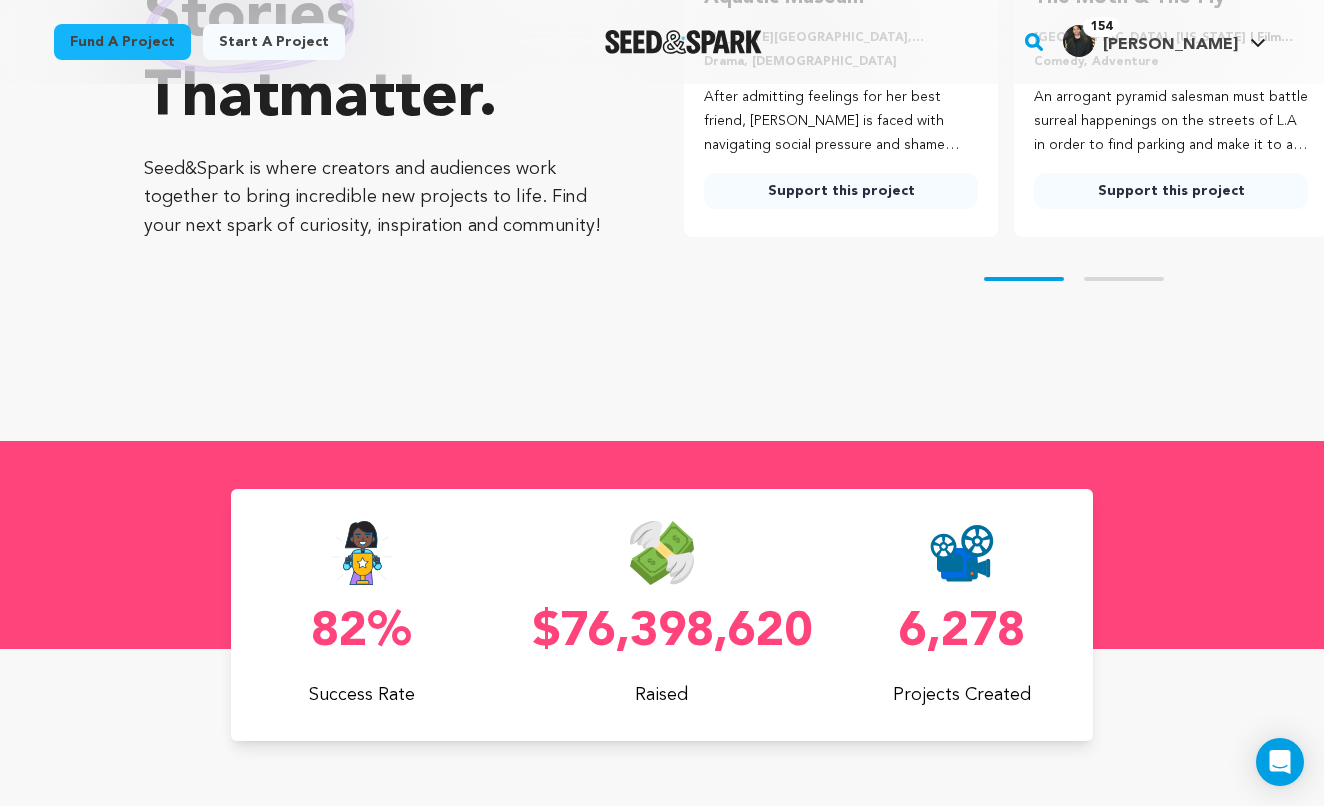 scroll, scrollTop: 406, scrollLeft: 0, axis: vertical 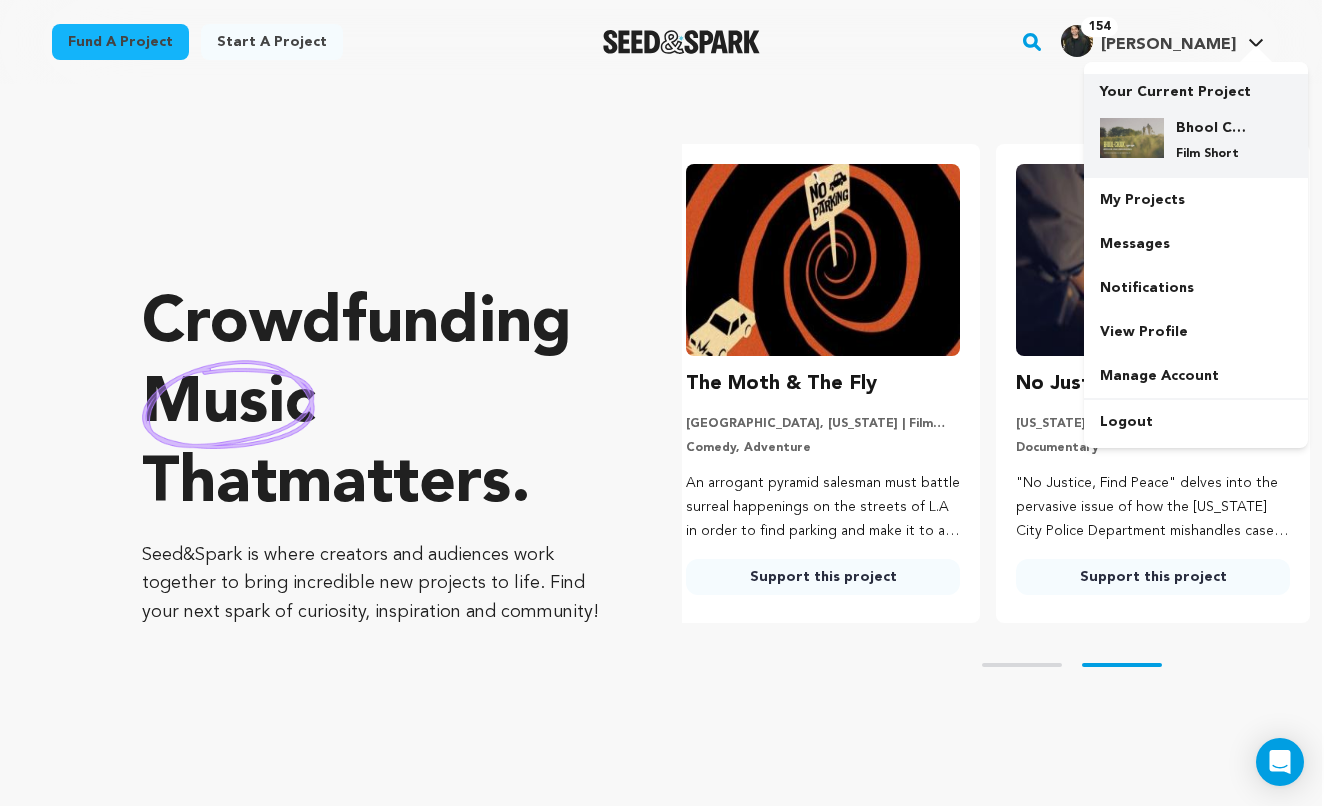 click at bounding box center [1132, 138] 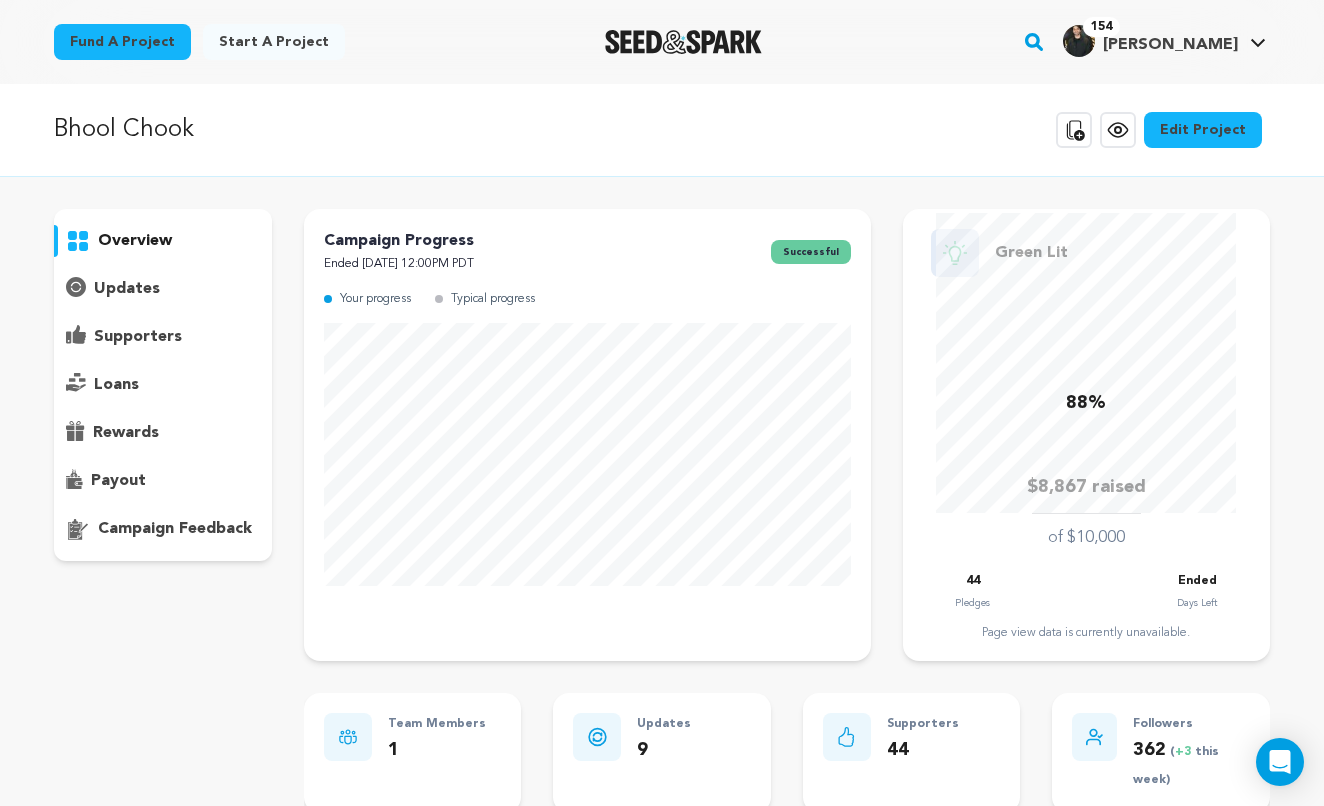 scroll, scrollTop: 0, scrollLeft: 0, axis: both 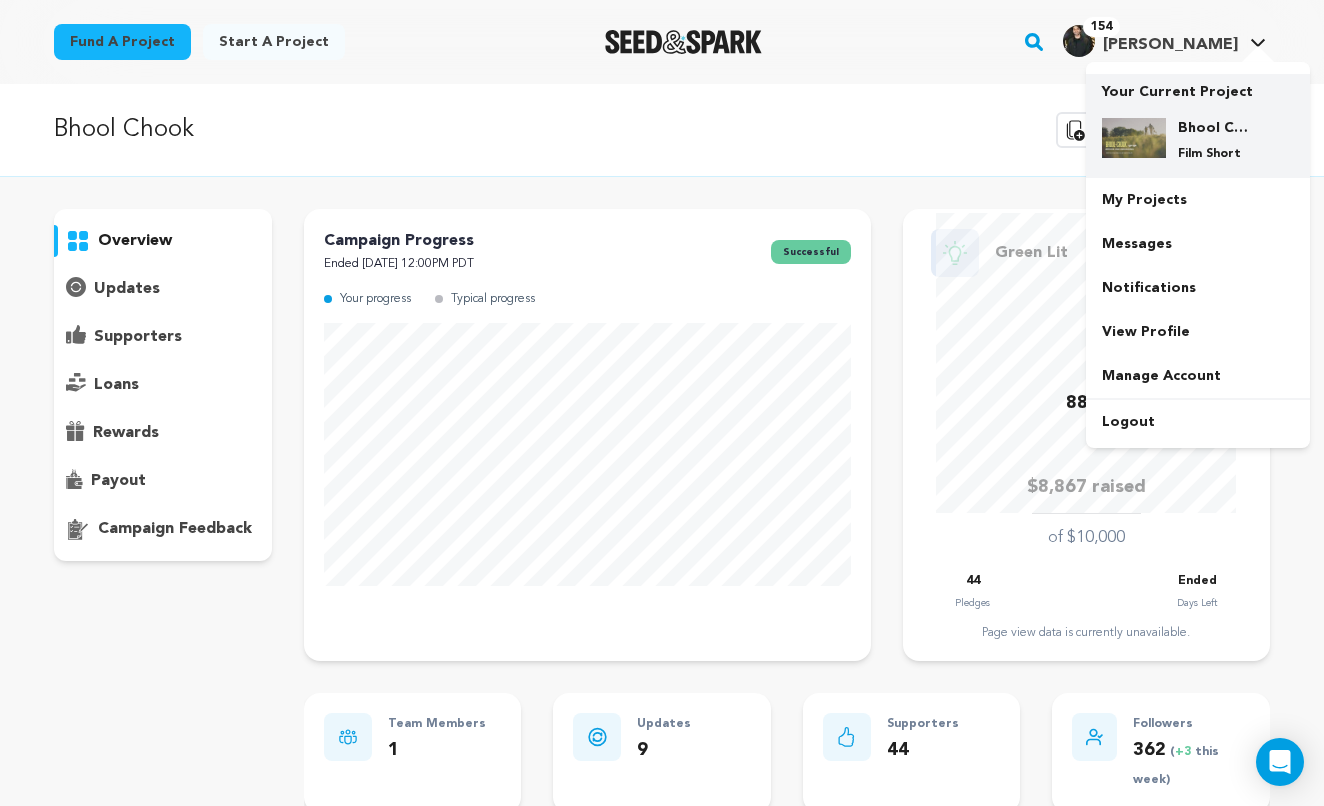 click at bounding box center [1134, 138] 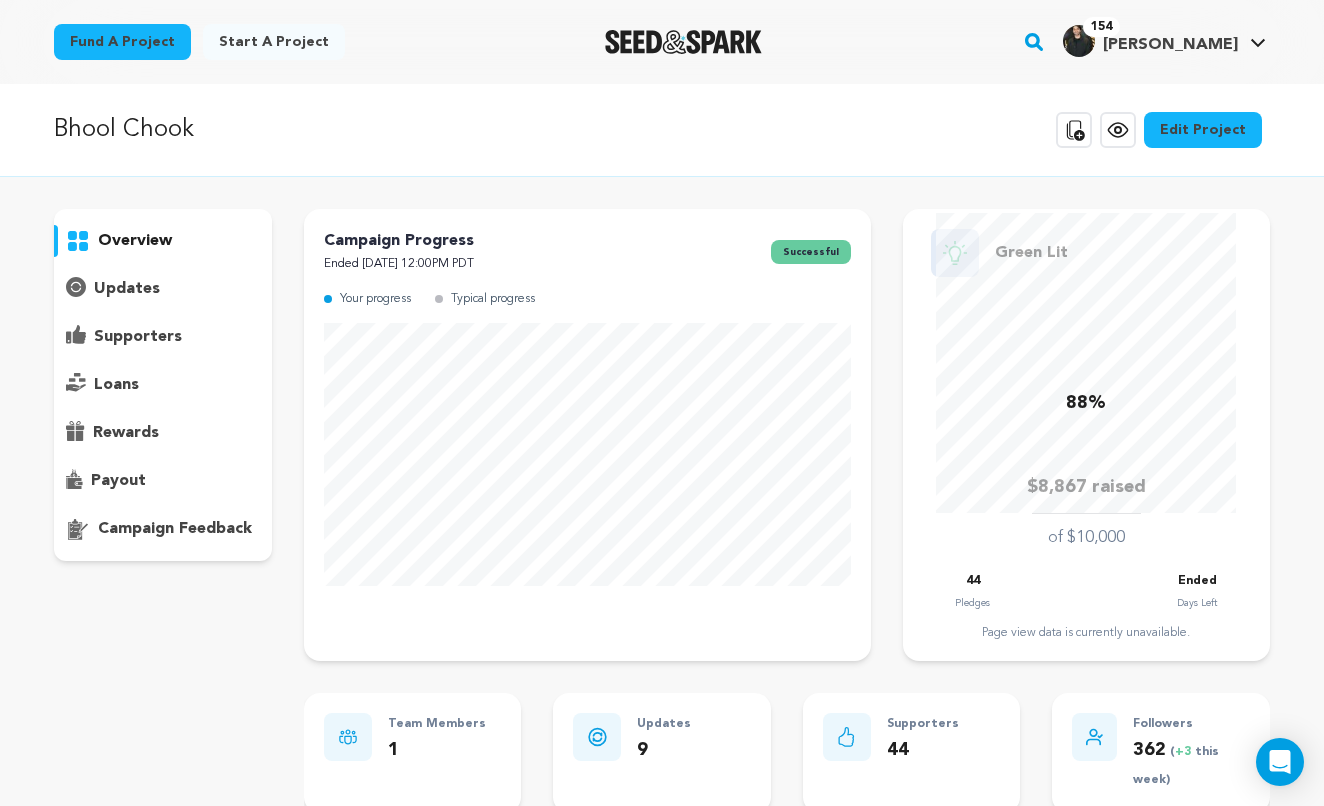 scroll, scrollTop: 0, scrollLeft: 0, axis: both 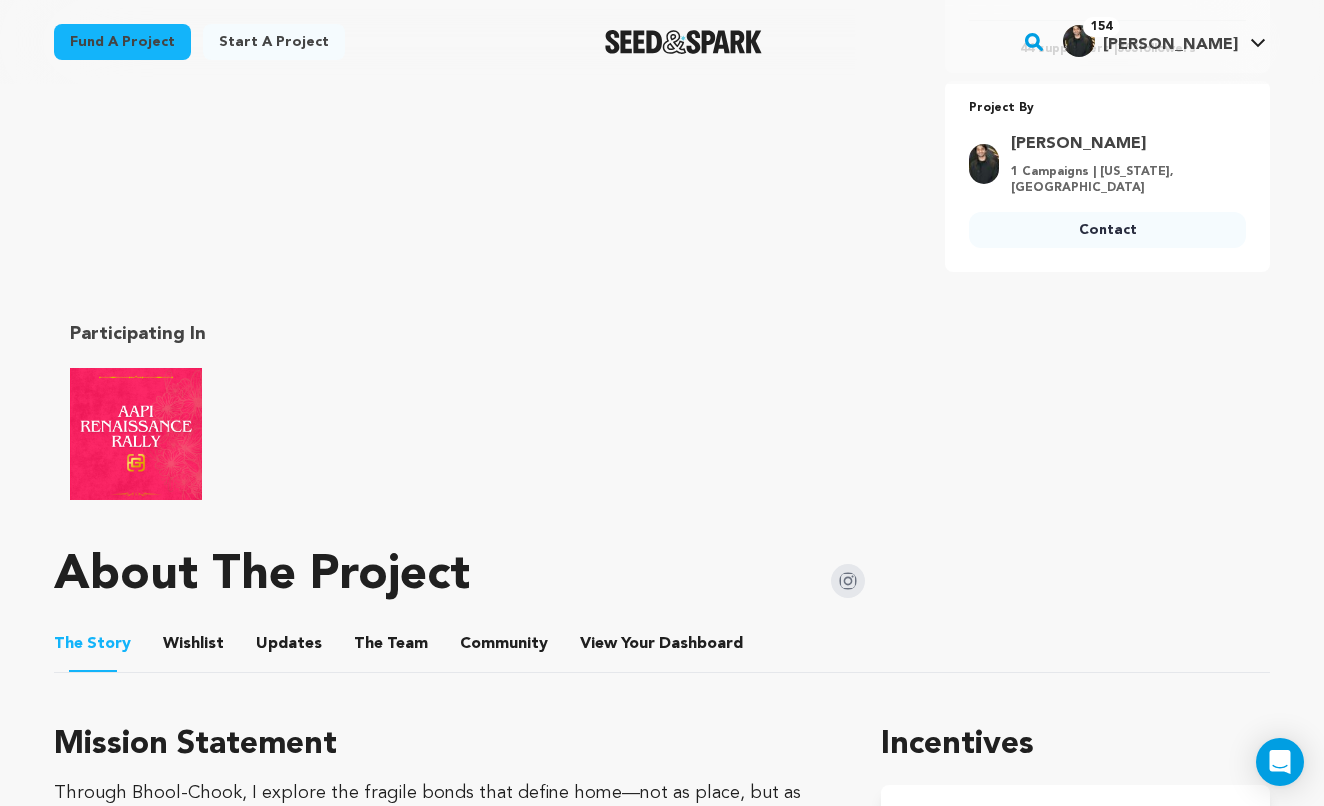 click at bounding box center (136, 434) 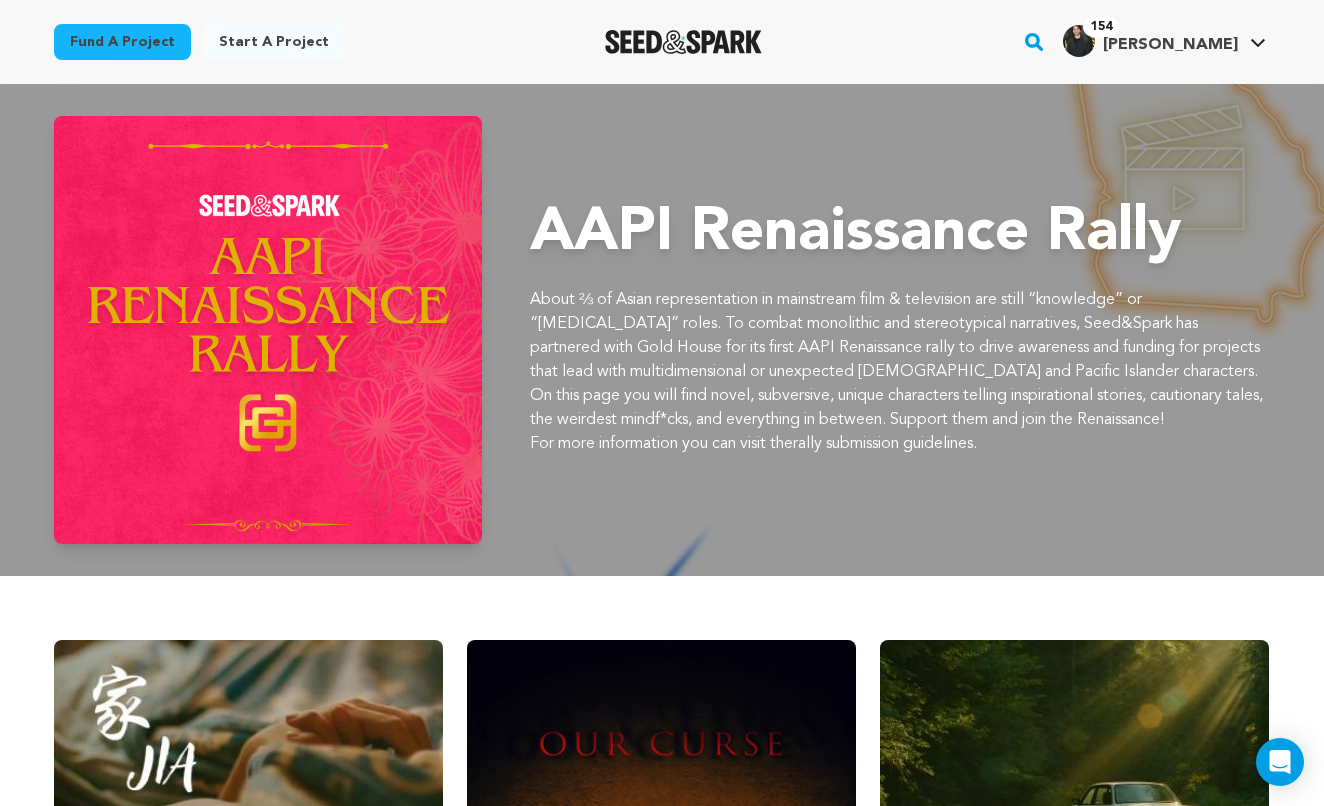 scroll, scrollTop: 0, scrollLeft: 0, axis: both 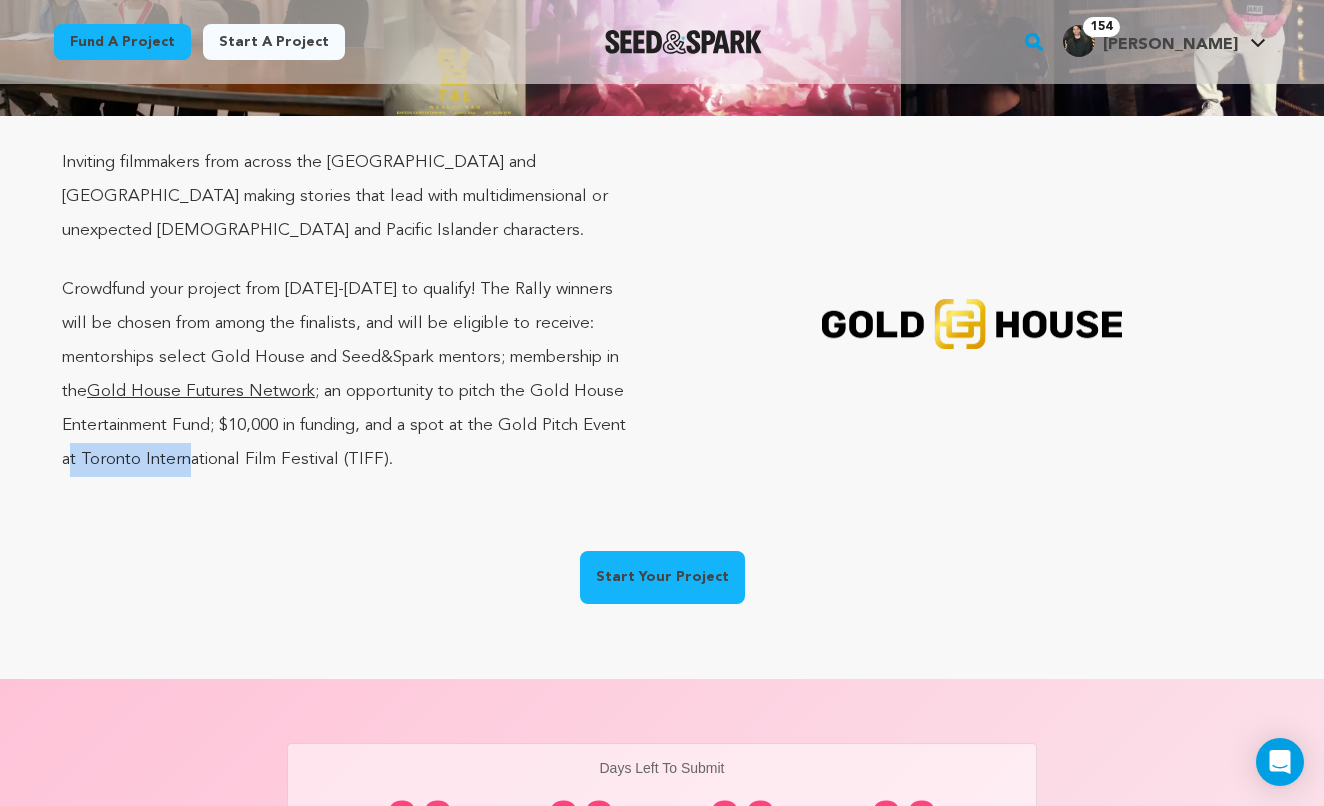 drag, startPoint x: 204, startPoint y: 427, endPoint x: 321, endPoint y: 428, distance: 117.00427 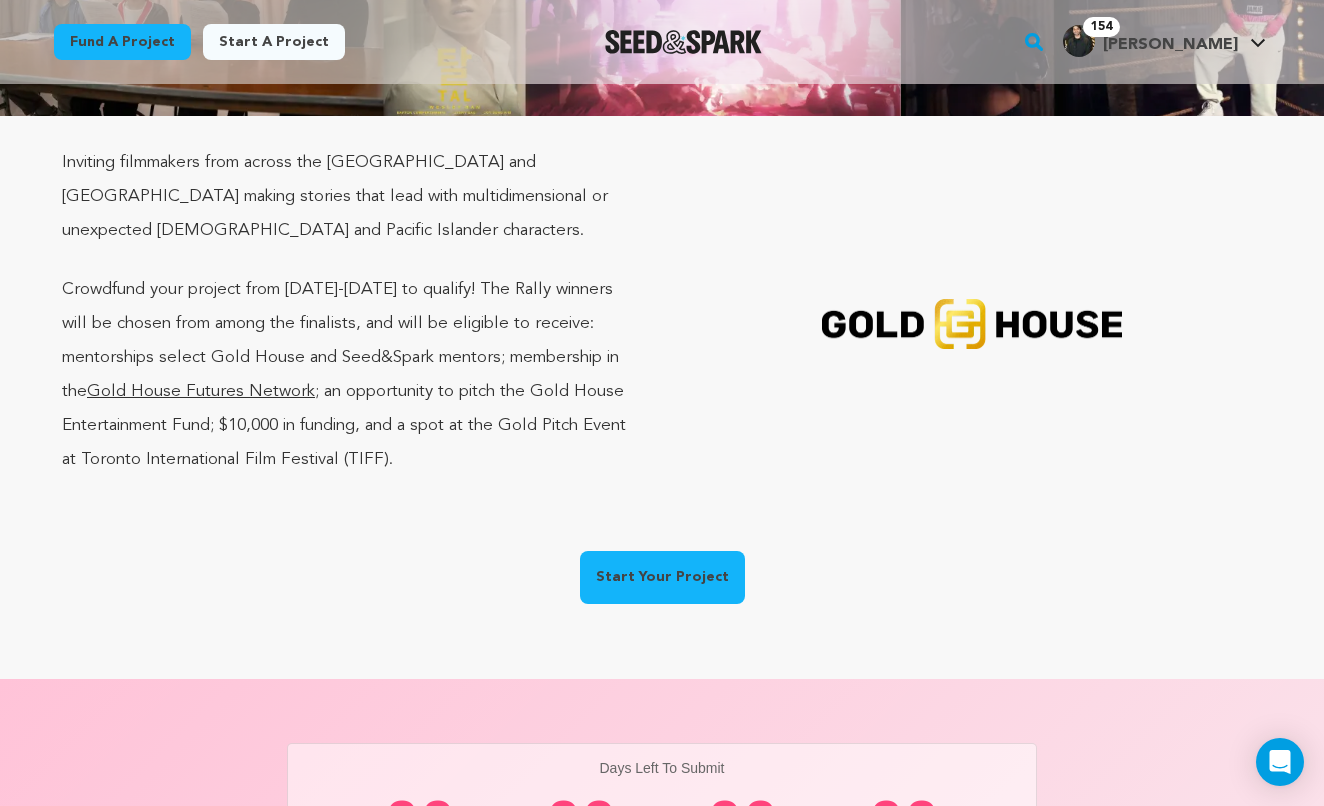 click on "Inviting filmmakers from across the [GEOGRAPHIC_DATA] and [GEOGRAPHIC_DATA] making stories that lead with multidimensional or unexpected [DEMOGRAPHIC_DATA] and Pacific Islander characters.
Crowdfund your project from [DATE]-[DATE] to qualify! The Rally winners will be chosen from among the finalists, and will be eligible to receive: mentorships select Gold House and Seed&Spark mentors; membership in the  Gold House Futures Network ; an opportunity to pitch the Gold House Entertainment Fund; $10,000 in funding, and a spot at the Gold Pitch Event at Toronto International Film Festival (TIFF).
Start Your Project" at bounding box center [662, 375] 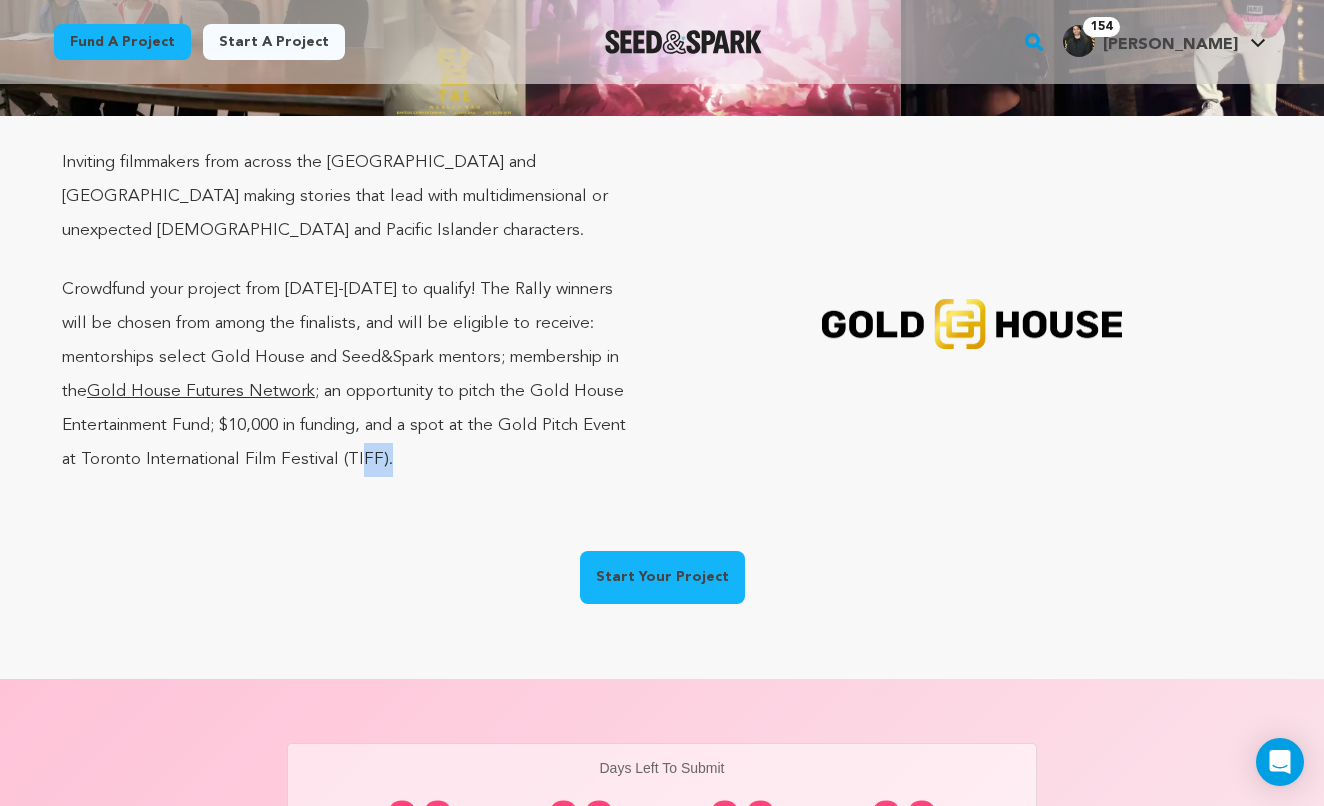 drag, startPoint x: 498, startPoint y: 402, endPoint x: 654, endPoint y: 403, distance: 156.0032 